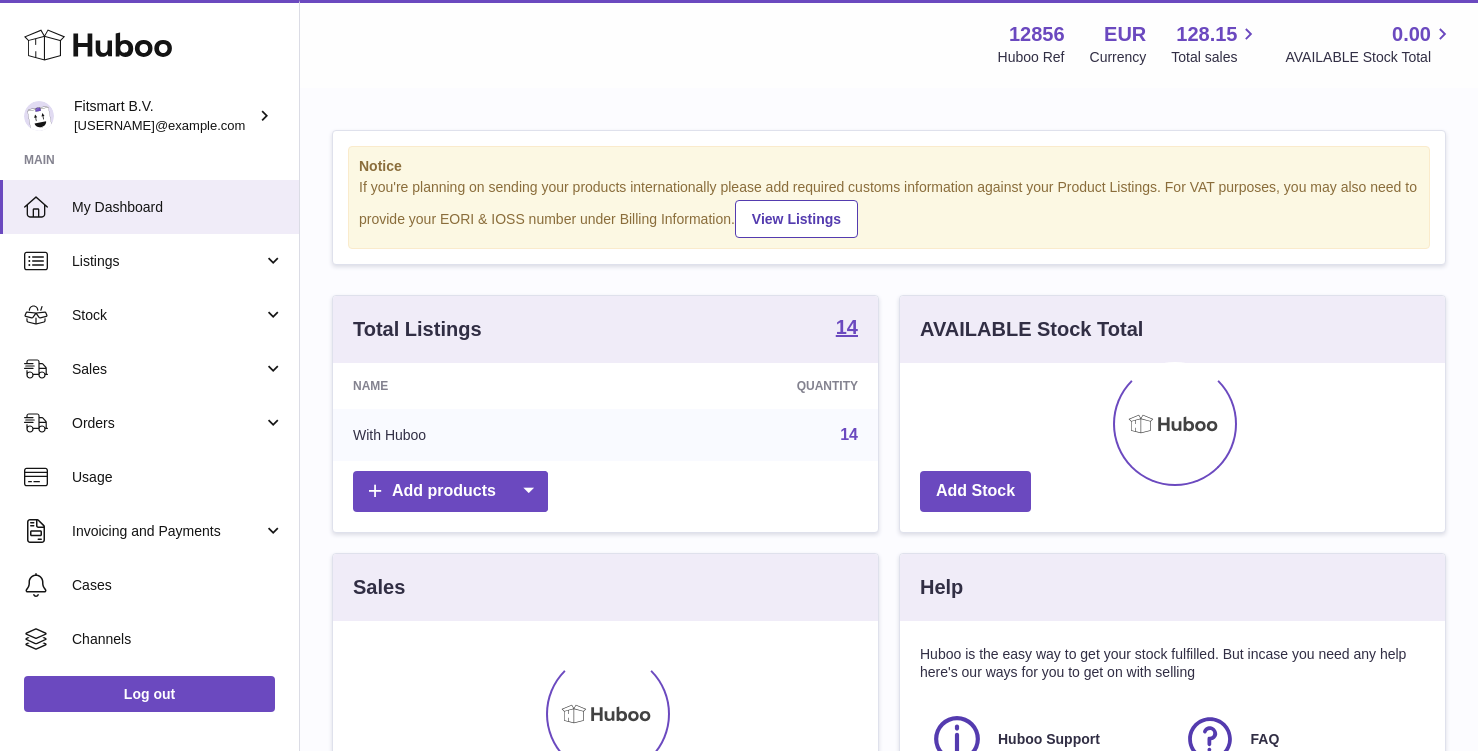 scroll, scrollTop: 0, scrollLeft: 0, axis: both 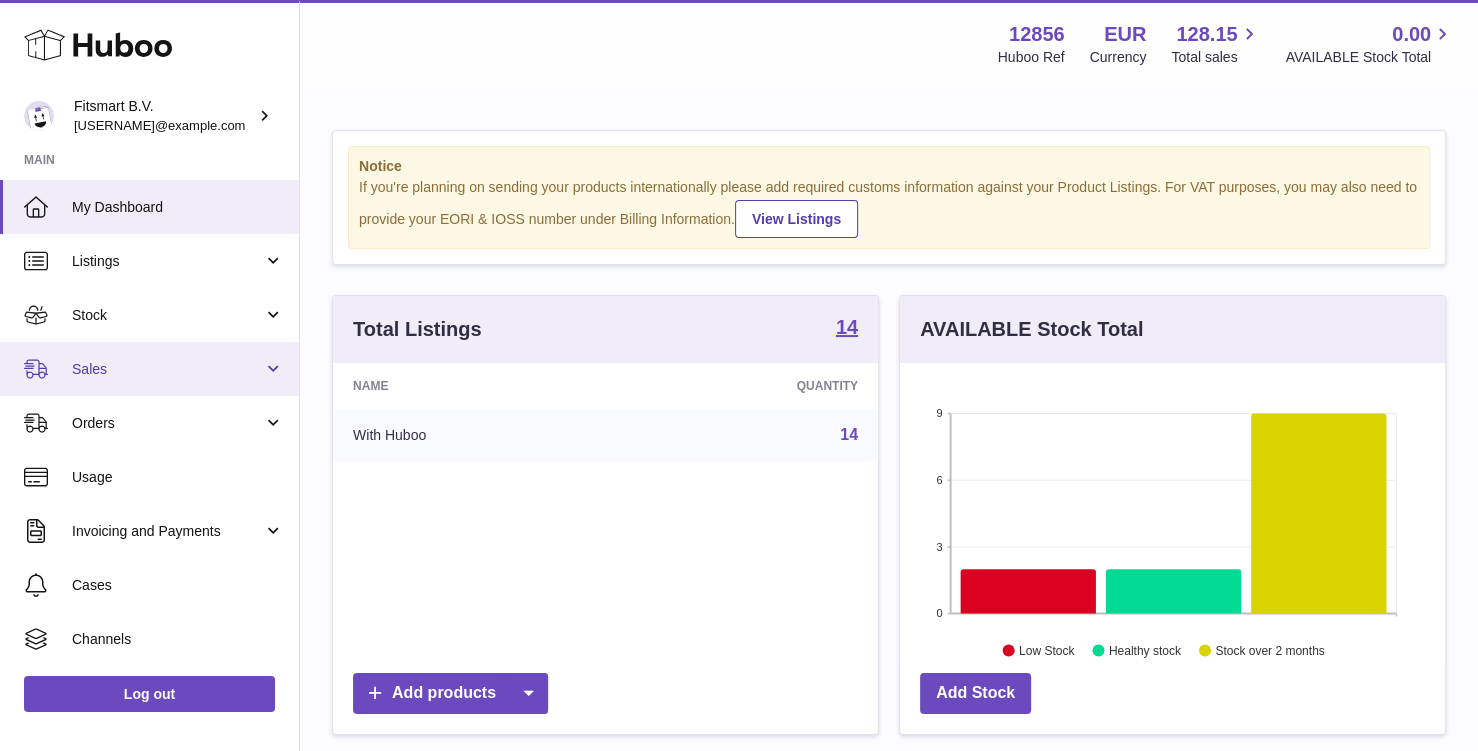 click on "Sales" at bounding box center (149, 369) 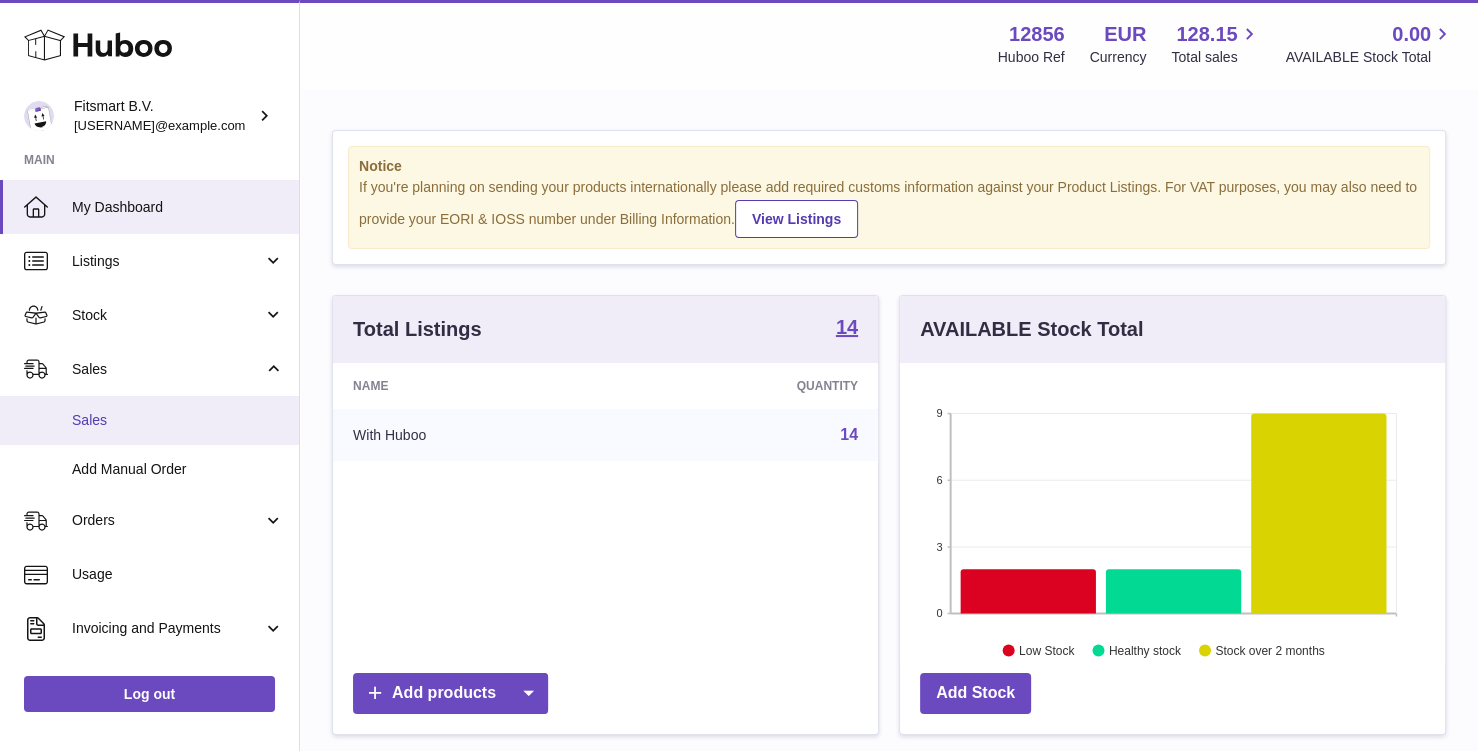 click on "Sales" at bounding box center [149, 420] 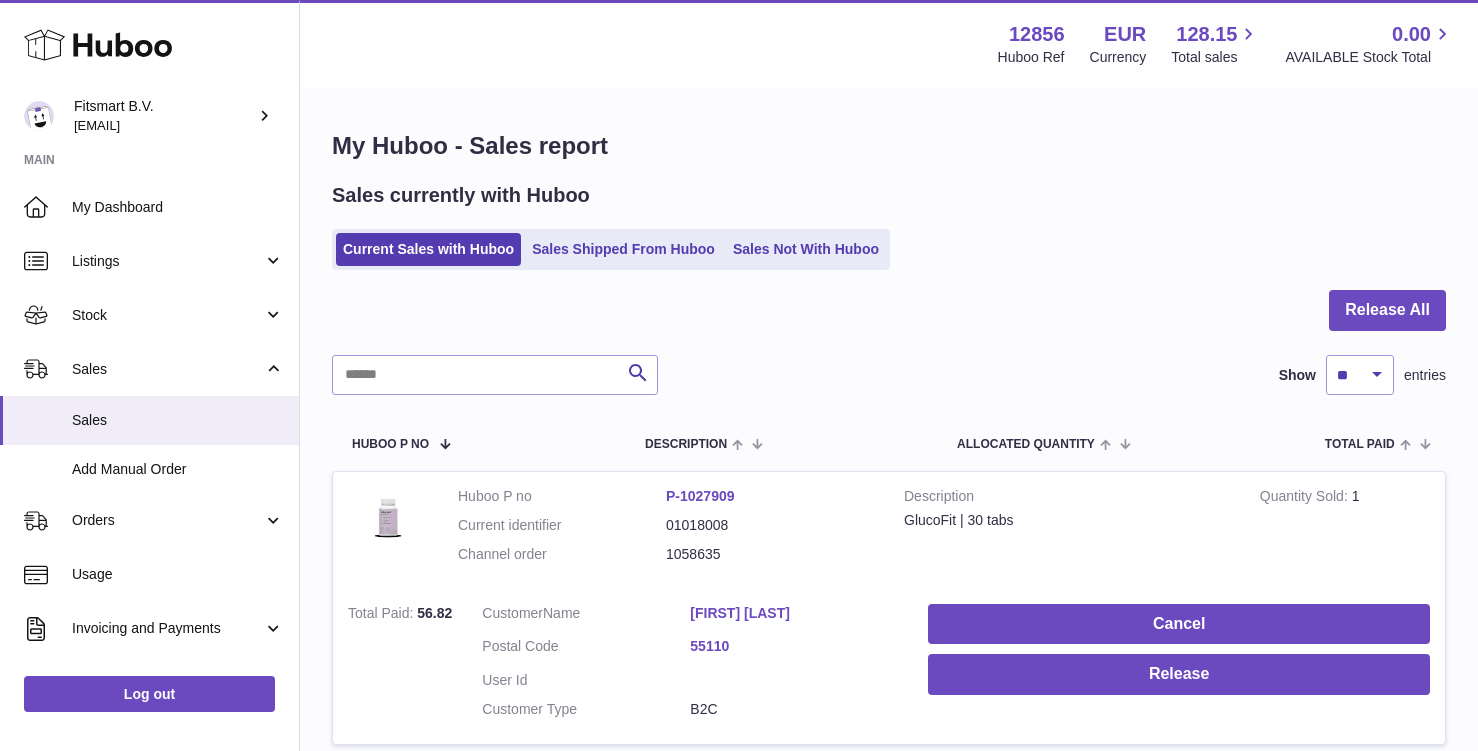 scroll, scrollTop: 0, scrollLeft: 0, axis: both 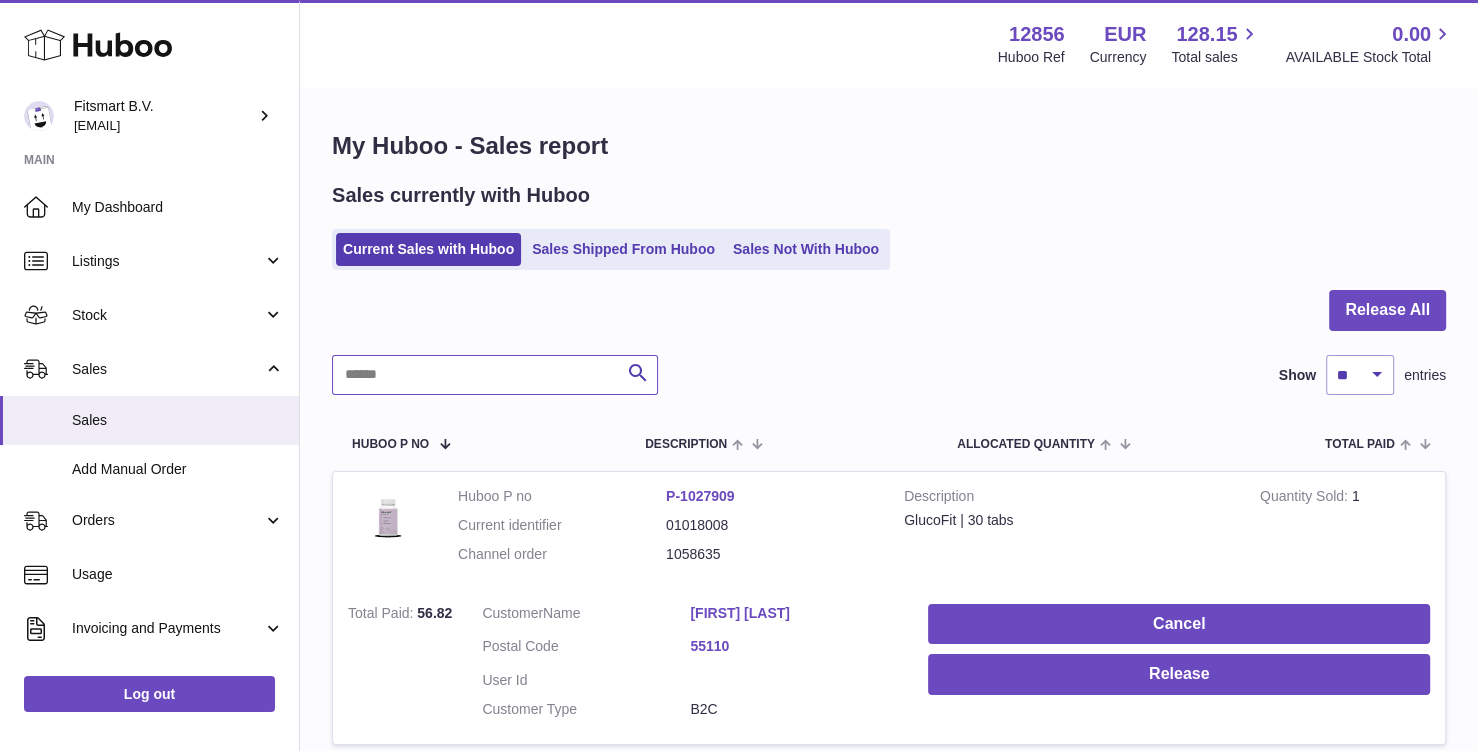 click at bounding box center (495, 375) 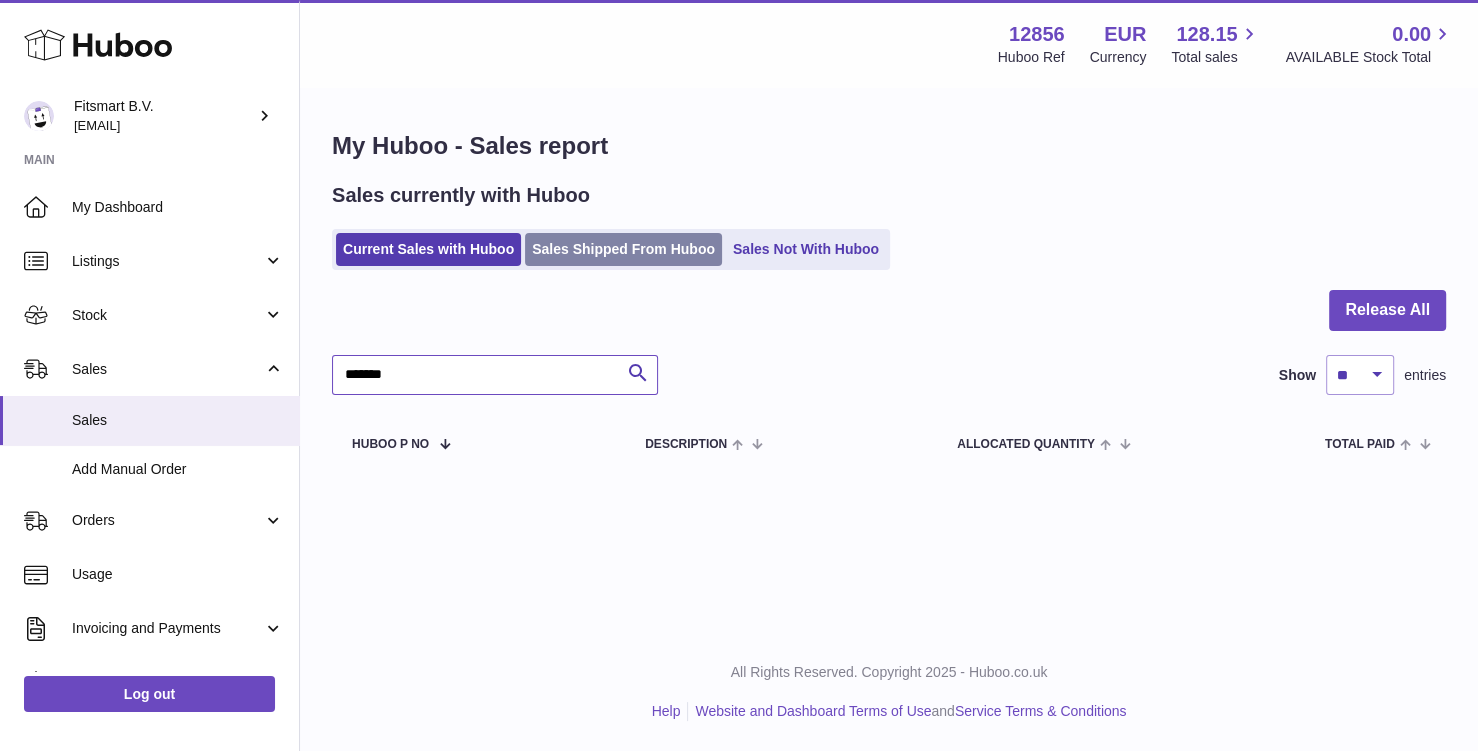 type on "*******" 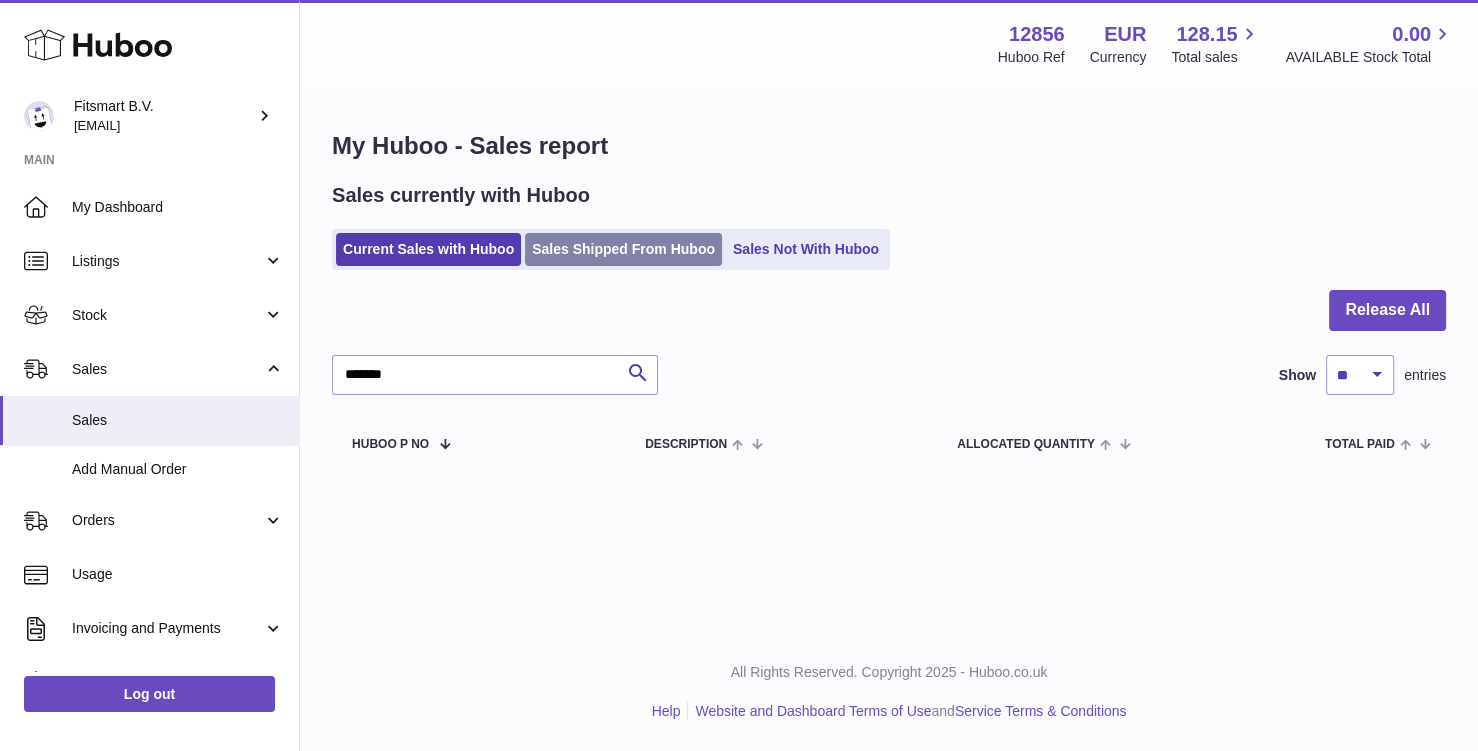 click on "Sales Shipped From Huboo" at bounding box center [623, 249] 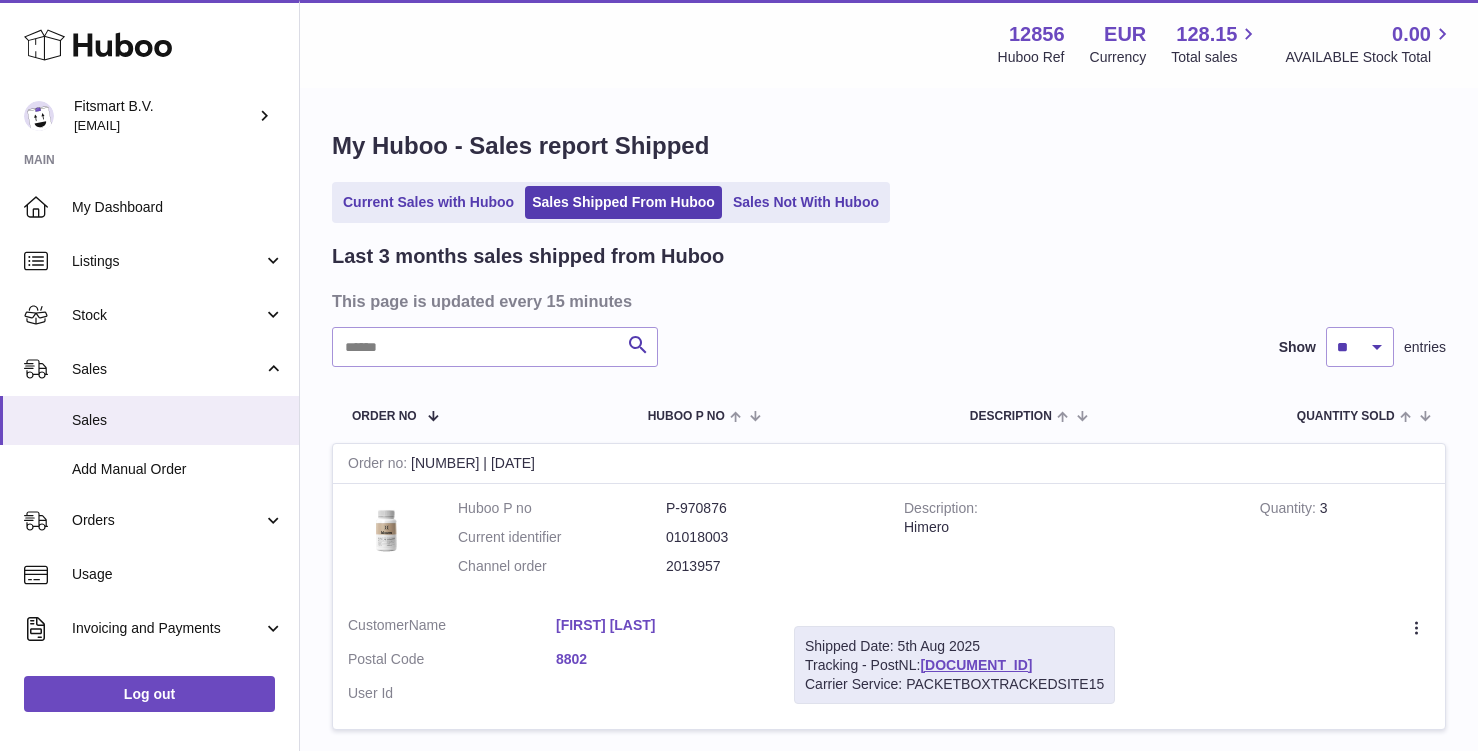 scroll, scrollTop: 0, scrollLeft: 0, axis: both 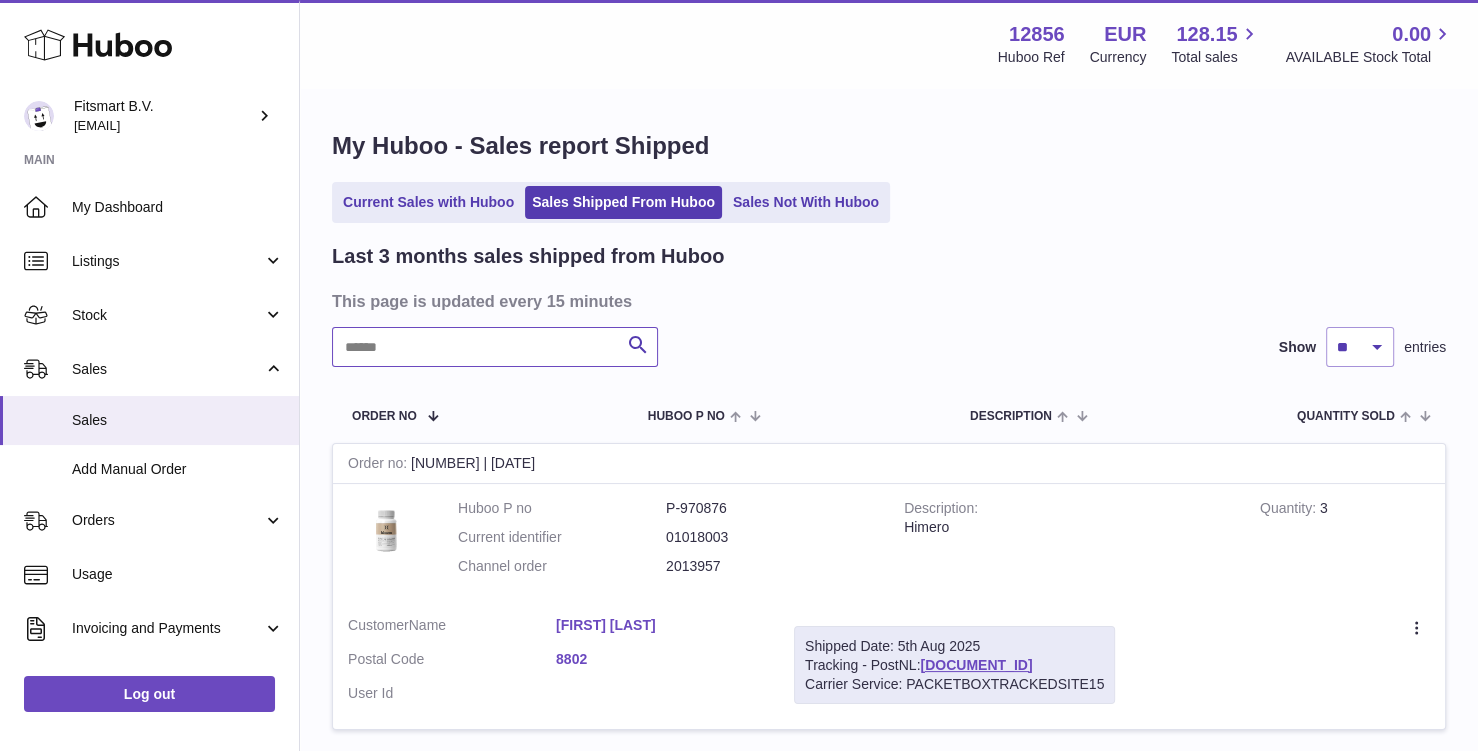 click at bounding box center (495, 347) 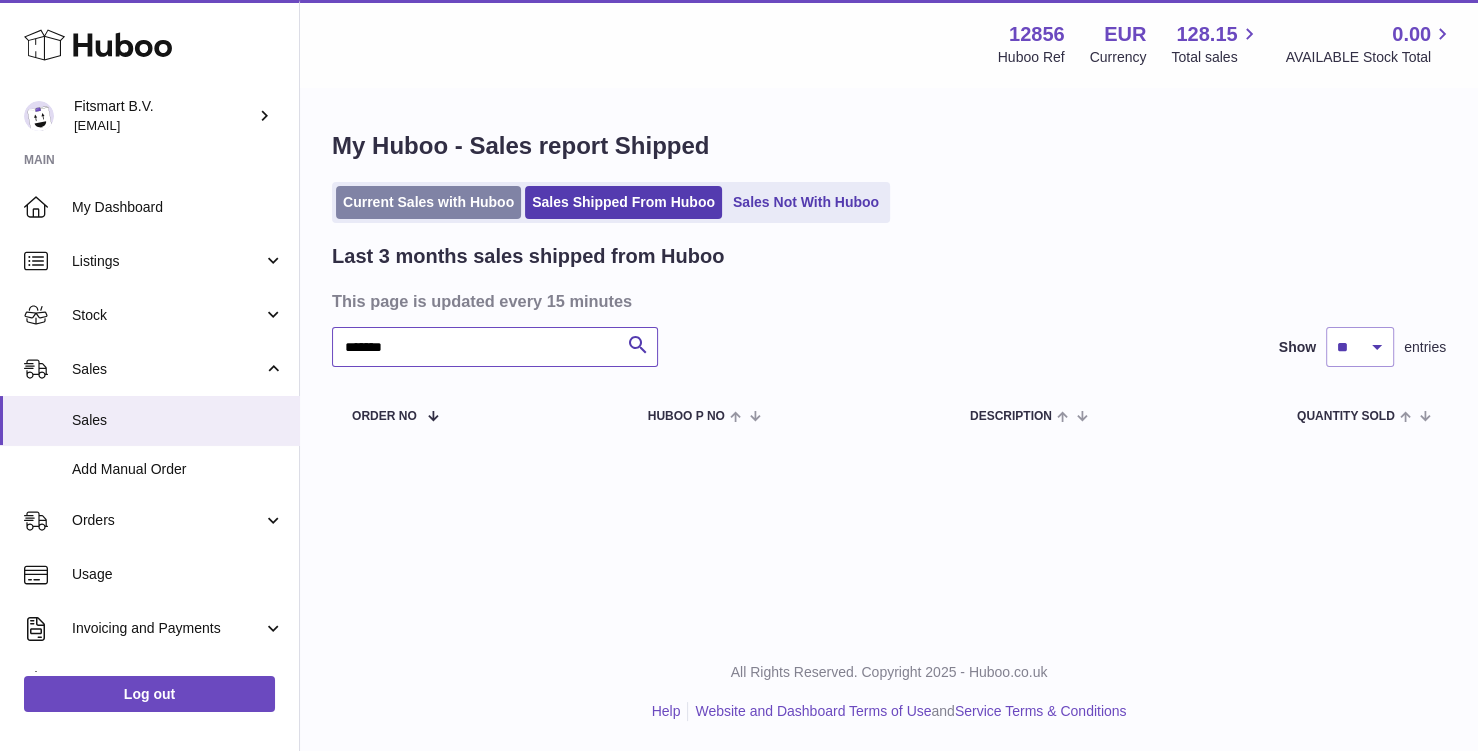 type on "*******" 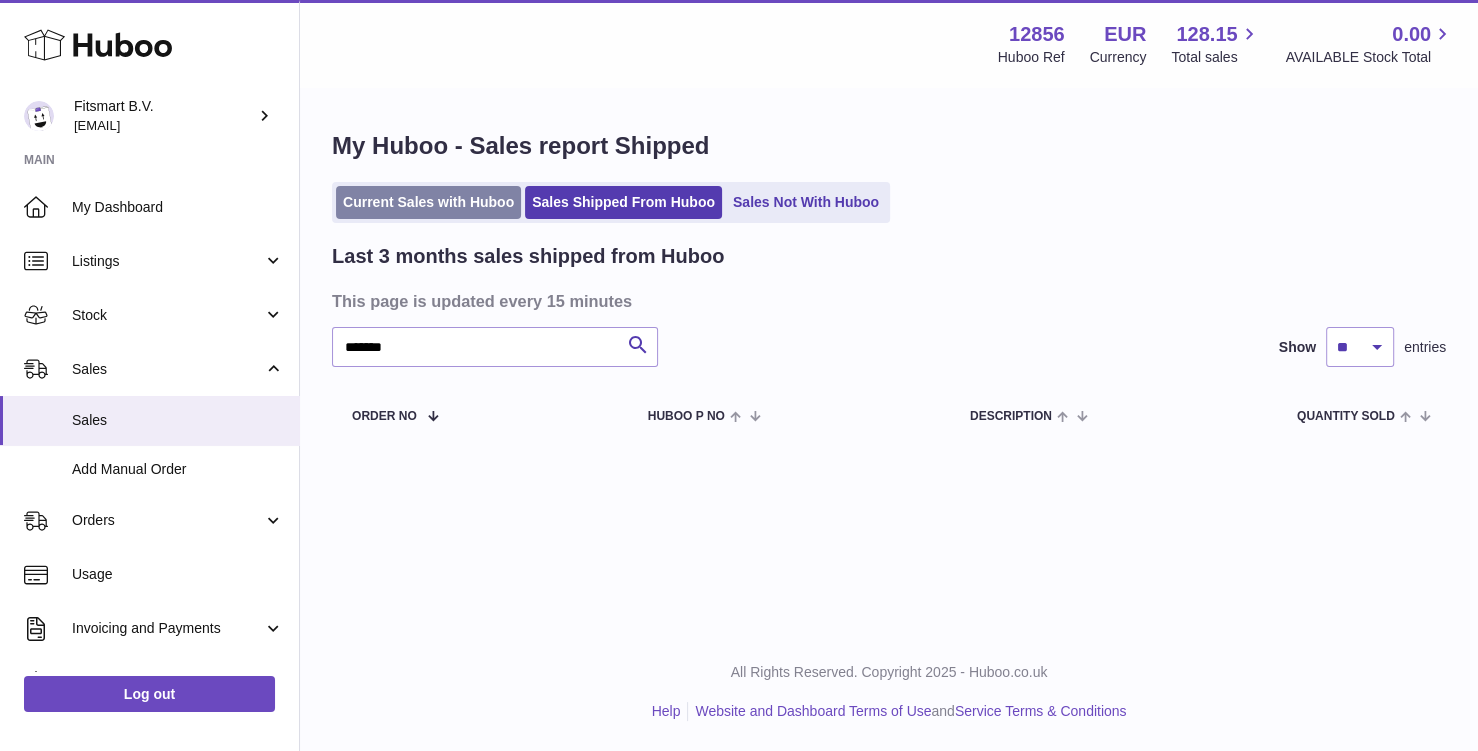 click on "Current Sales with Huboo" at bounding box center (428, 202) 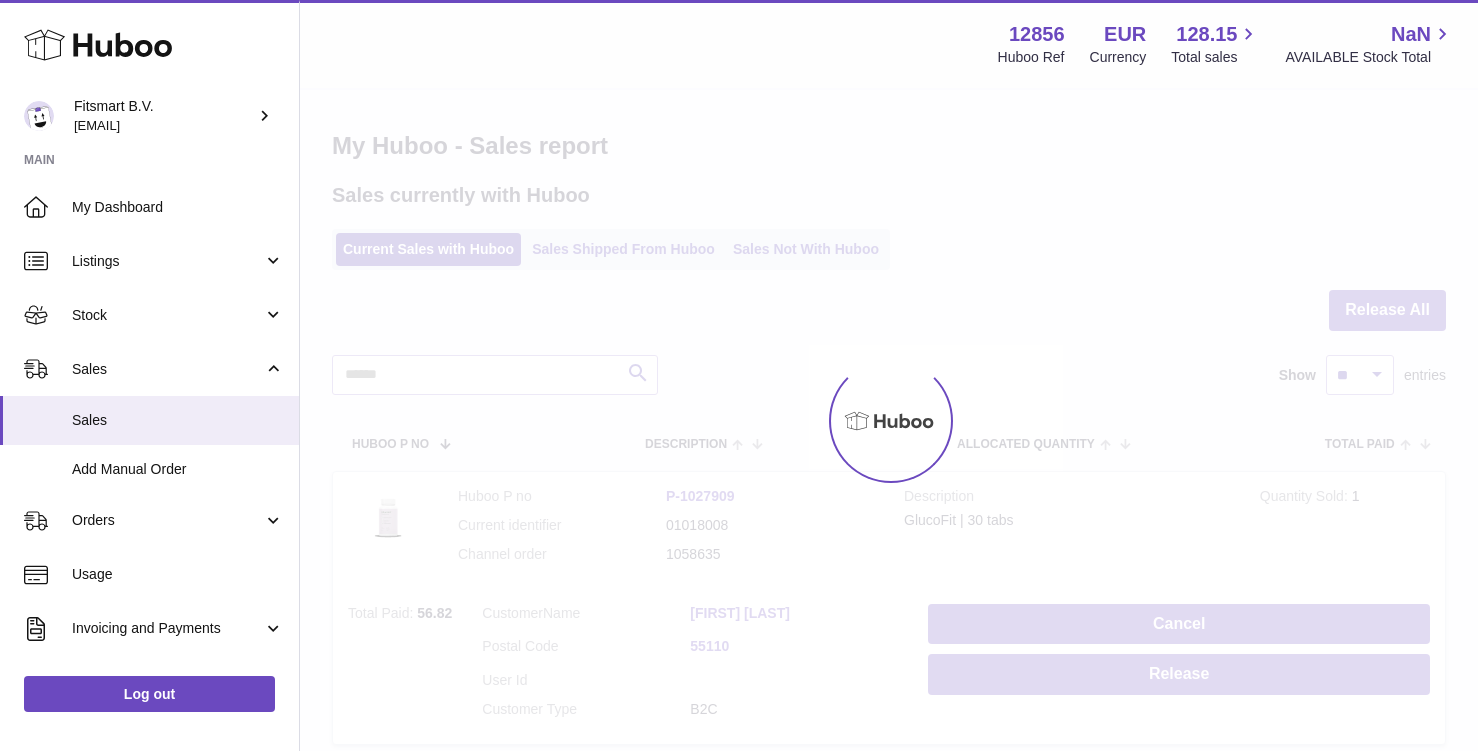 scroll, scrollTop: 0, scrollLeft: 0, axis: both 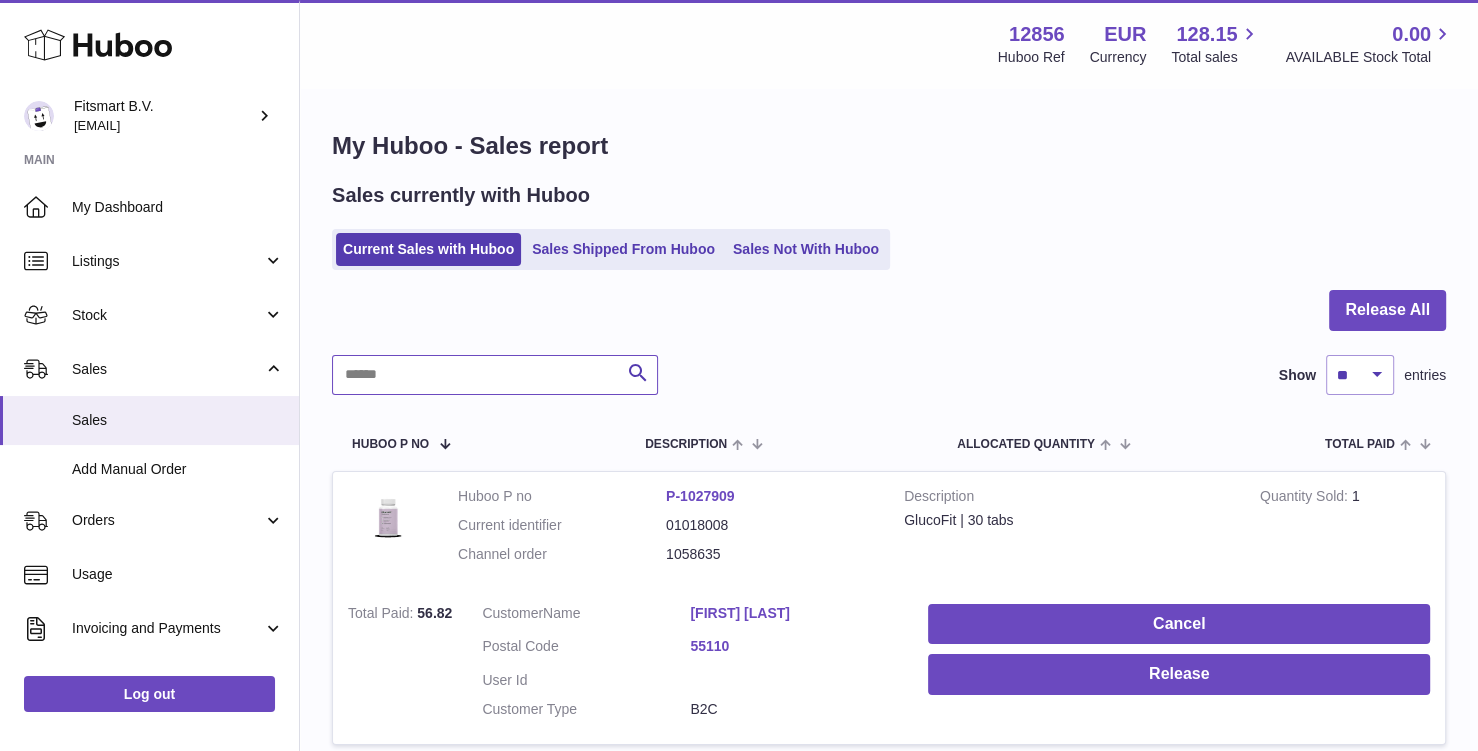 click at bounding box center (495, 375) 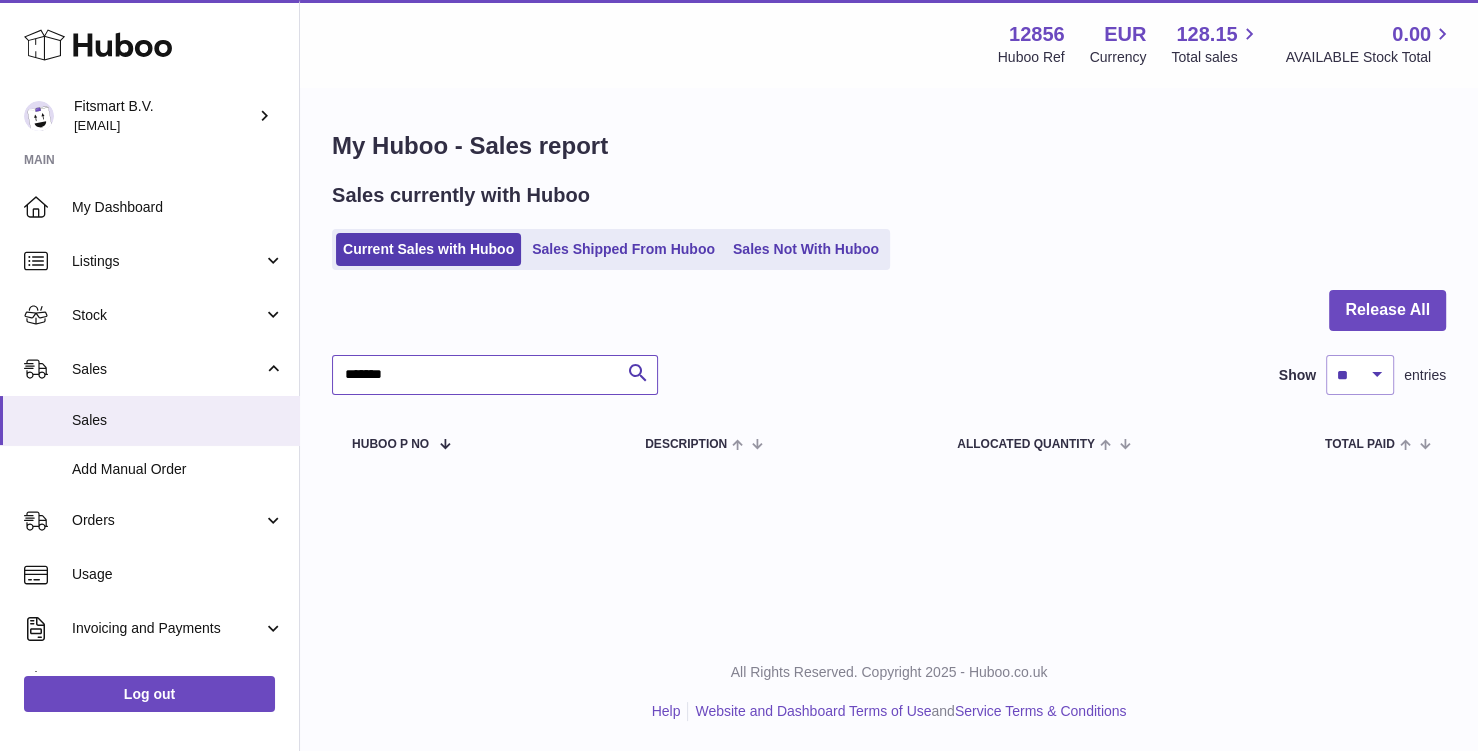 click on "*******" at bounding box center (495, 375) 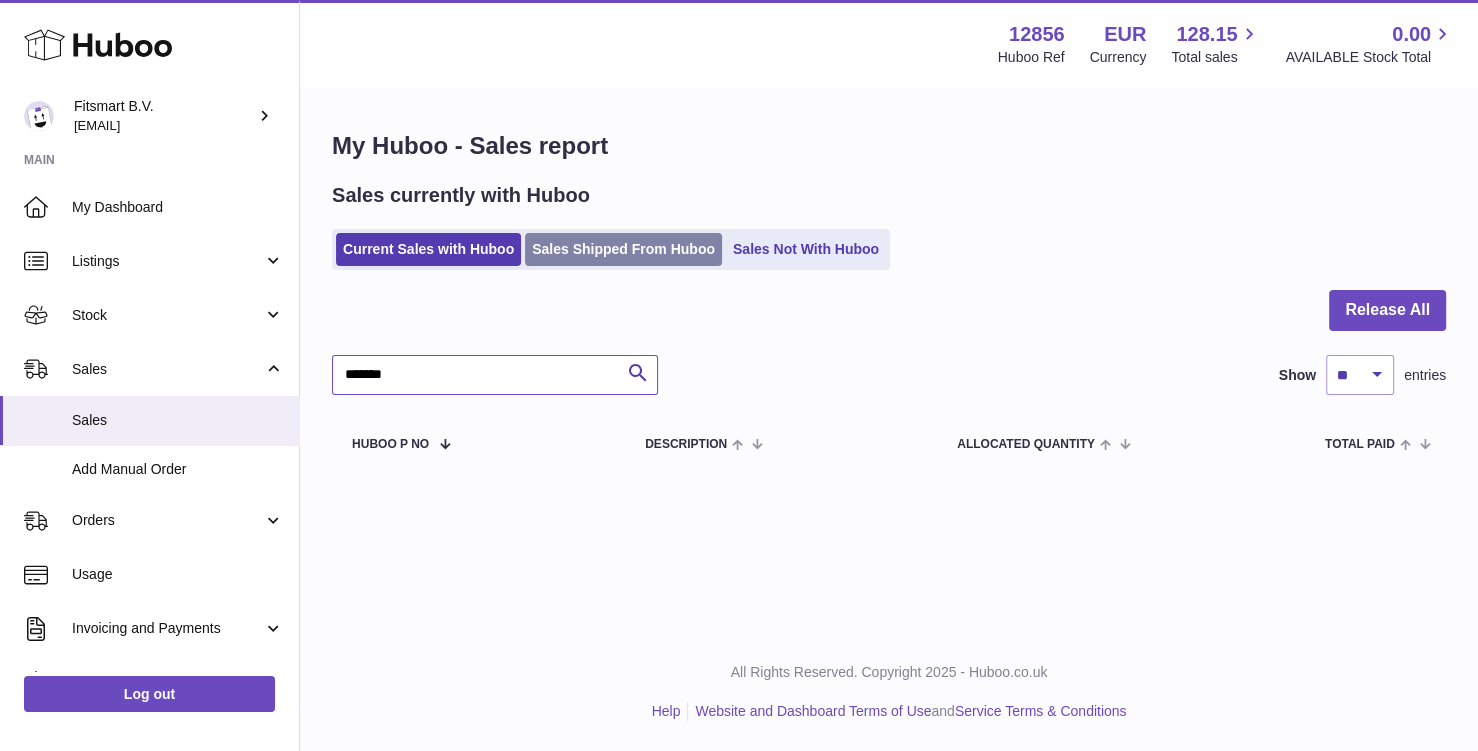 type on "*******" 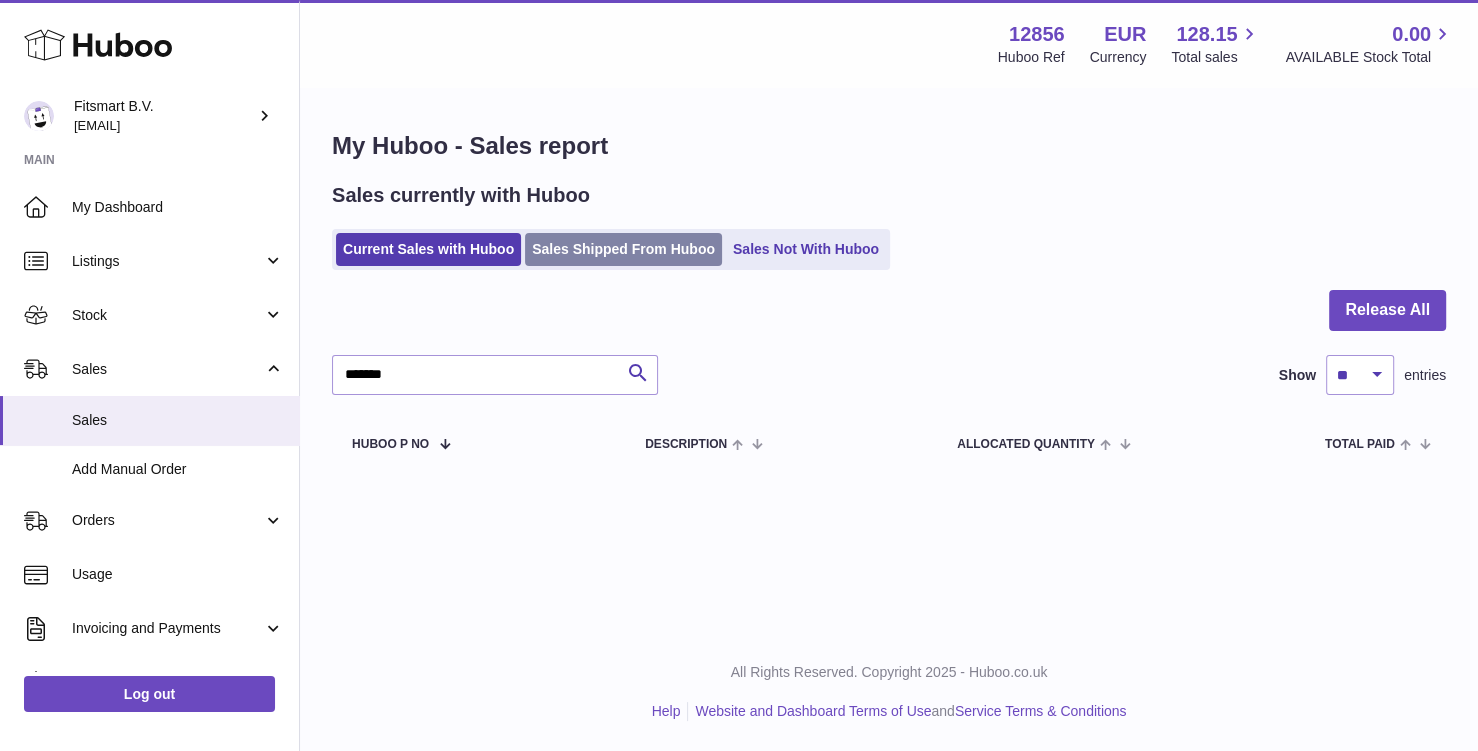click on "Sales Shipped From Huboo" at bounding box center [623, 249] 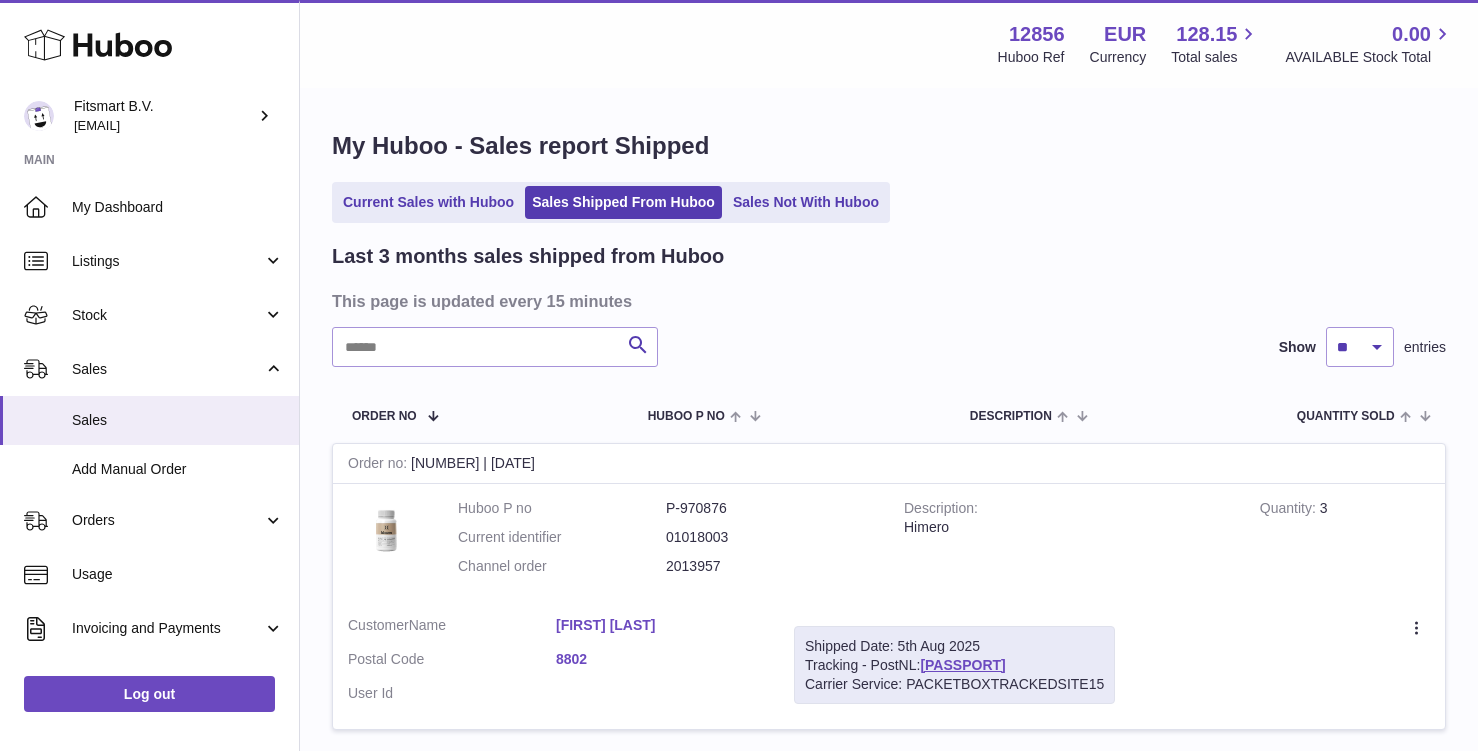 scroll, scrollTop: 0, scrollLeft: 0, axis: both 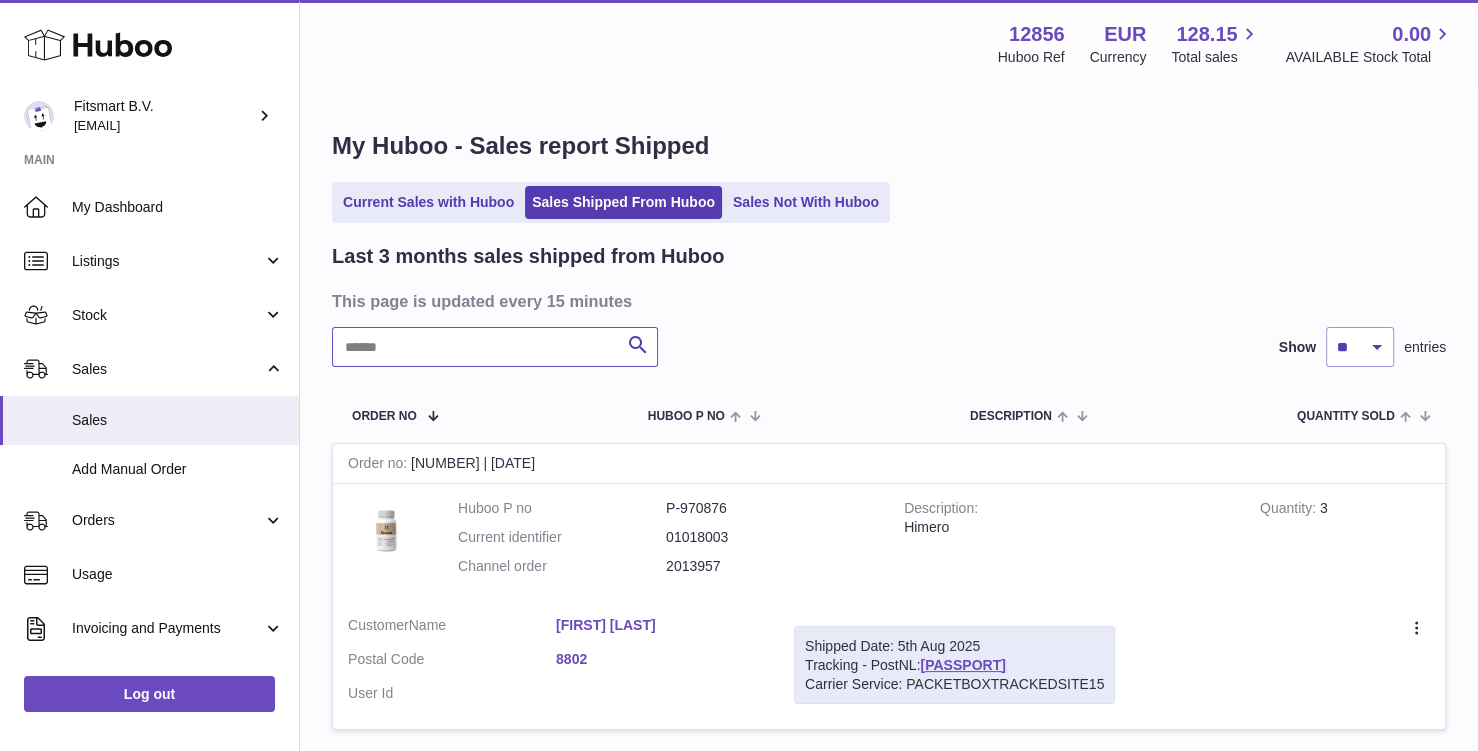 click at bounding box center (495, 347) 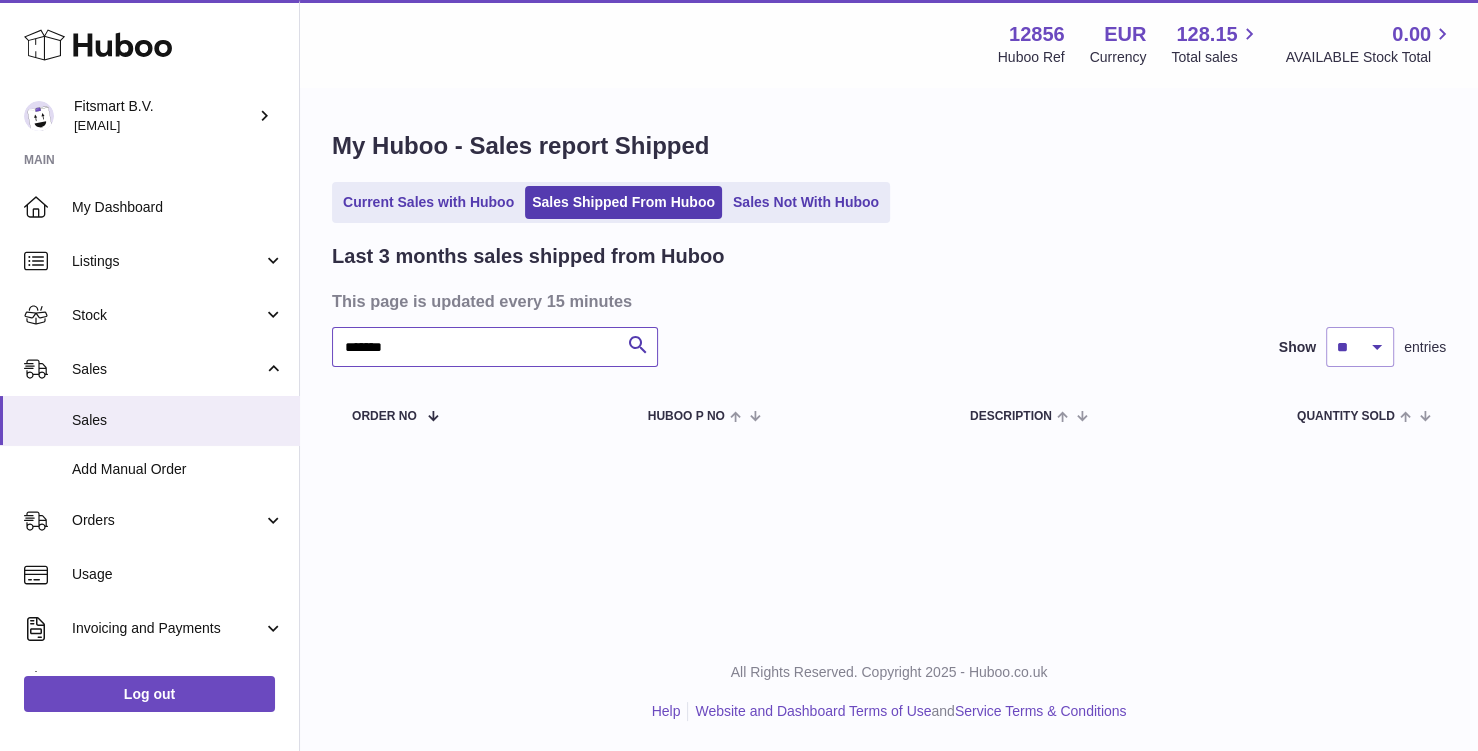 click on "*******" at bounding box center (495, 347) 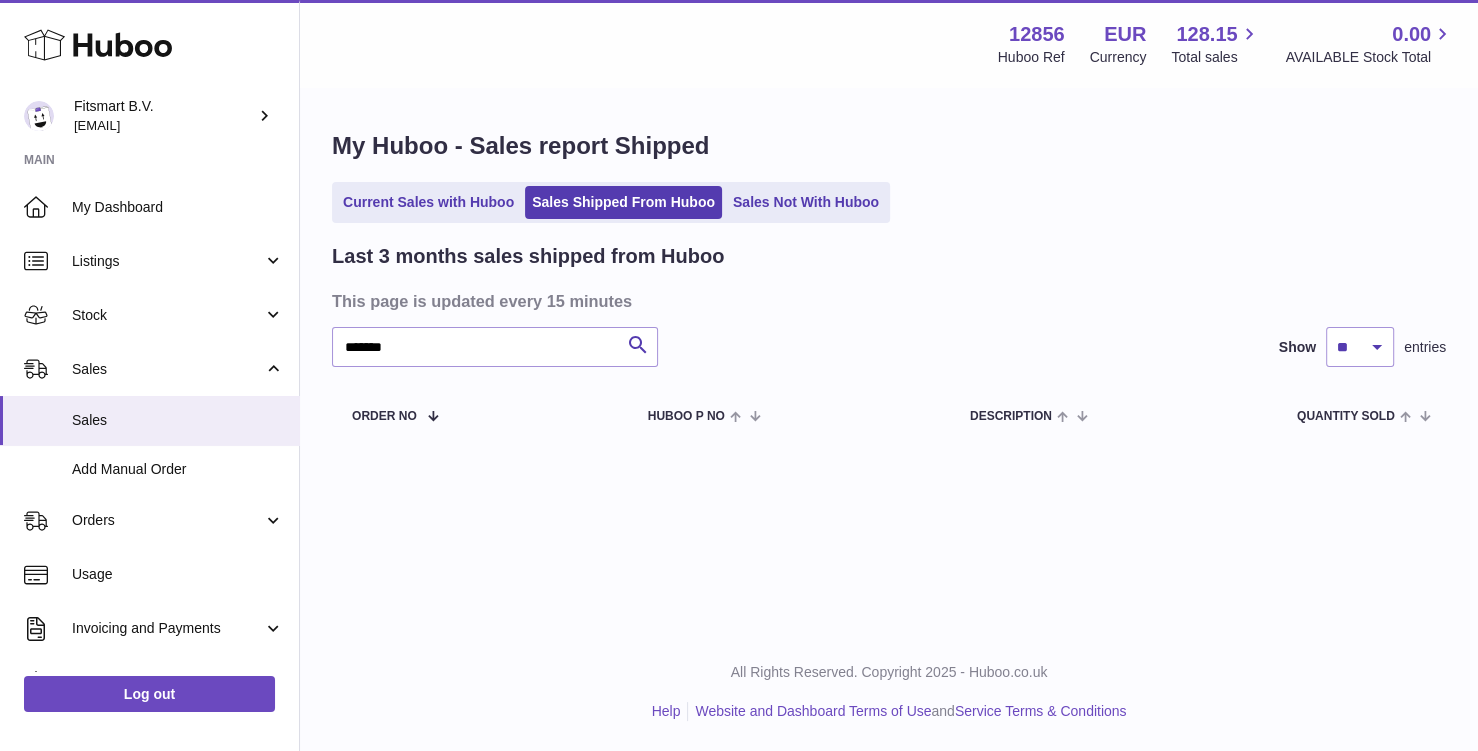 click on "Current Sales with Huboo" at bounding box center (428, 202) 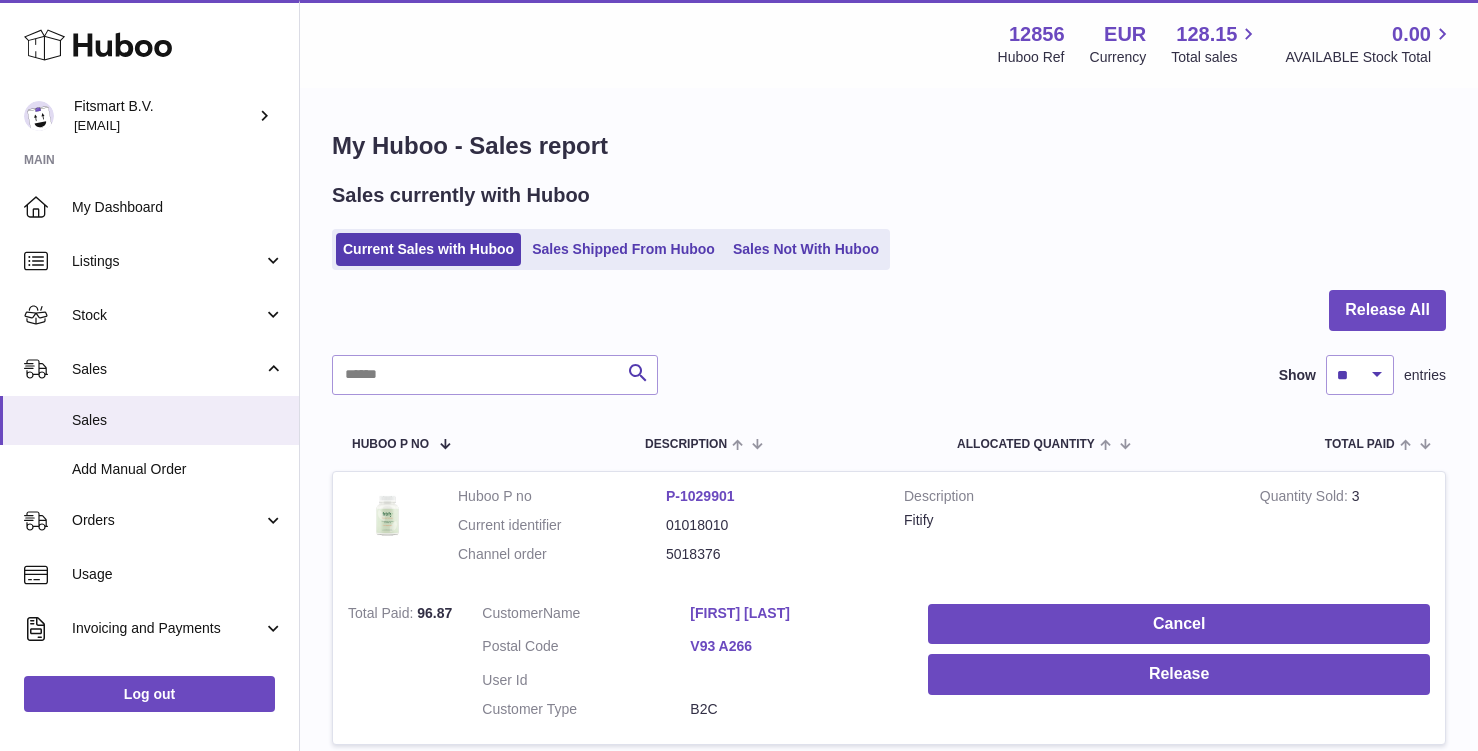 scroll, scrollTop: 0, scrollLeft: 0, axis: both 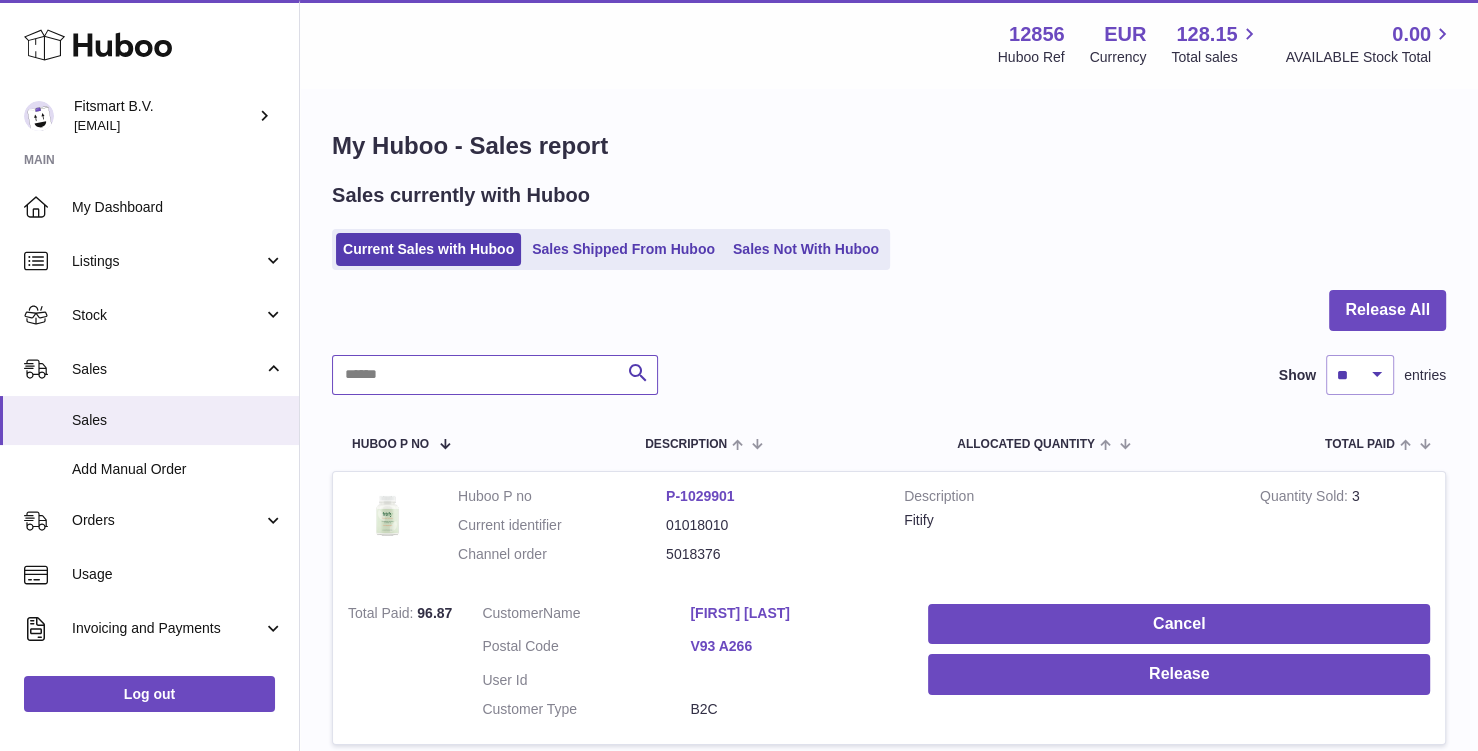 click at bounding box center [495, 375] 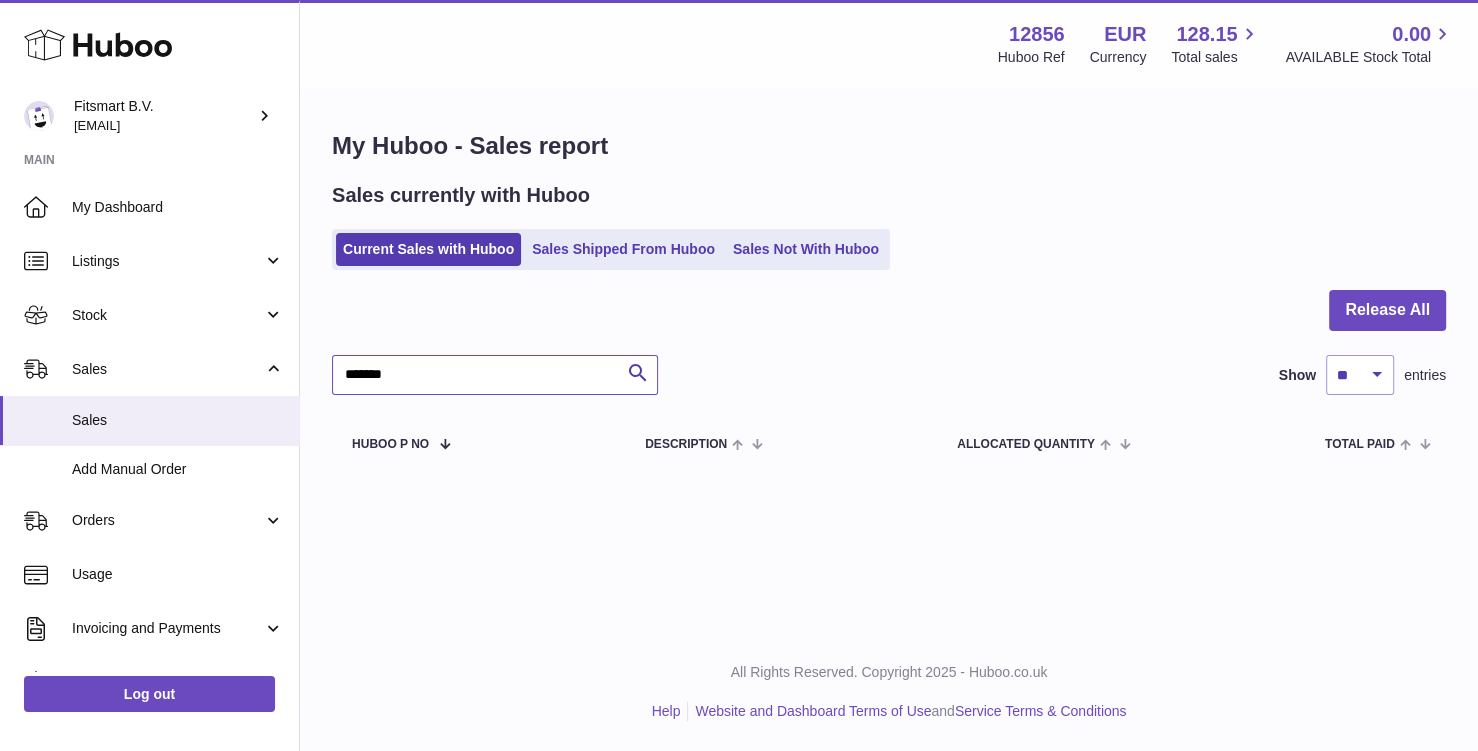 click on "*******" at bounding box center (495, 375) 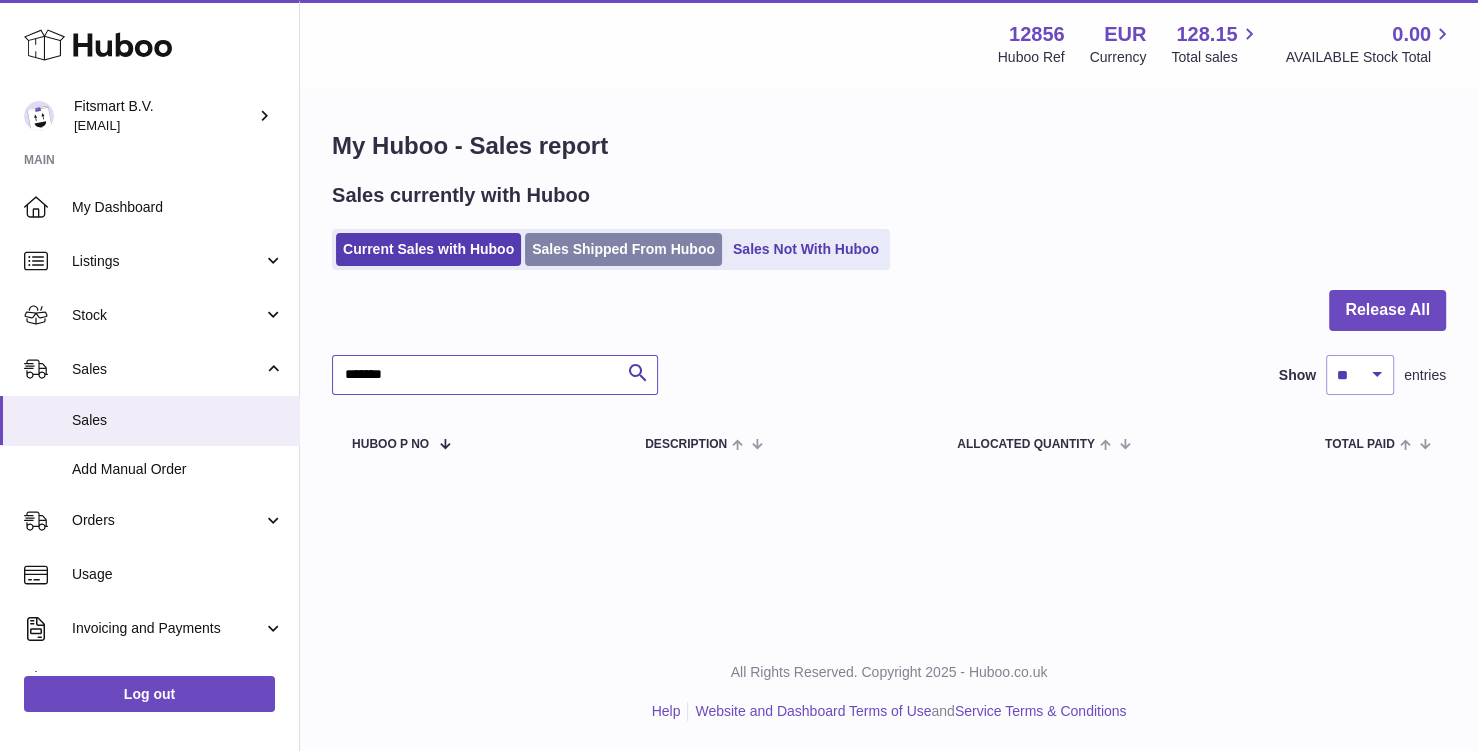 type on "*******" 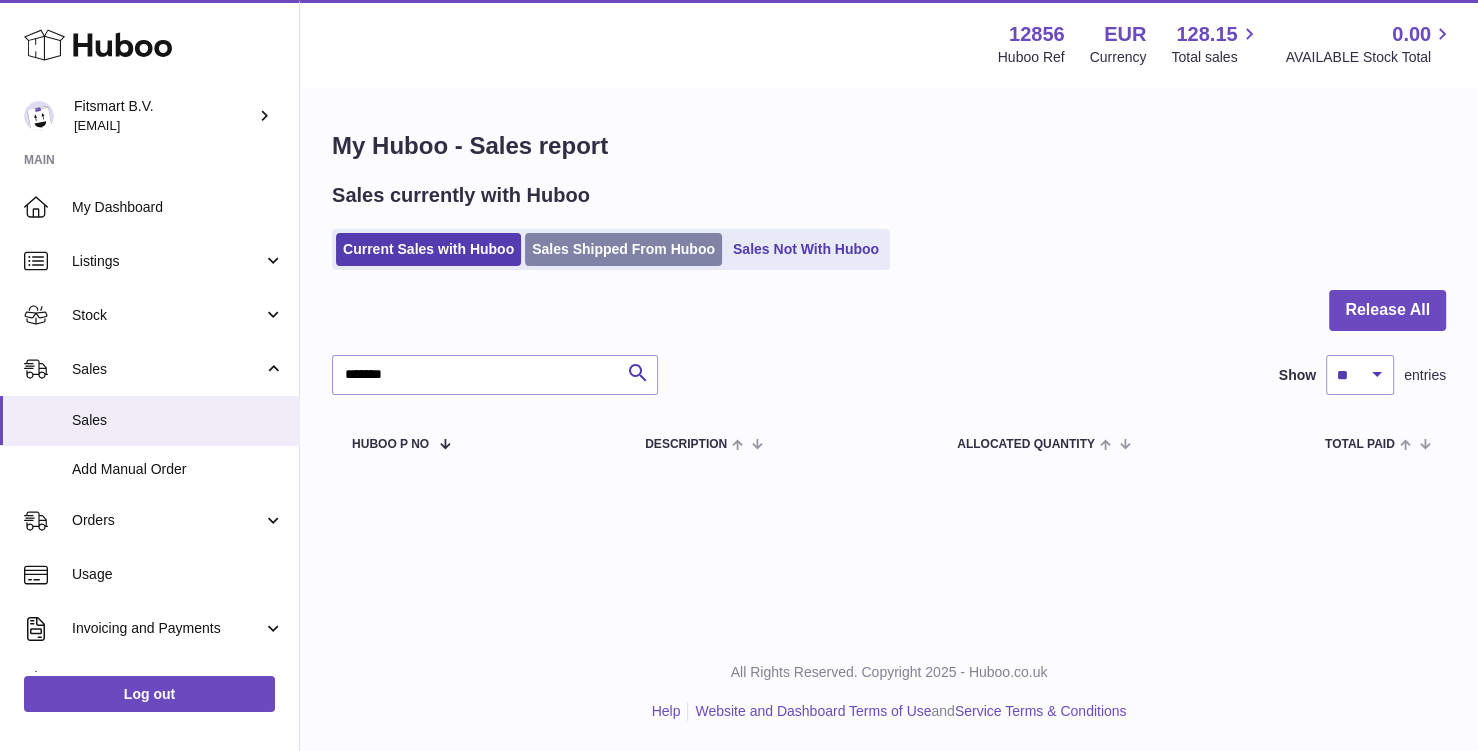 click on "Sales Shipped From Huboo" at bounding box center [623, 249] 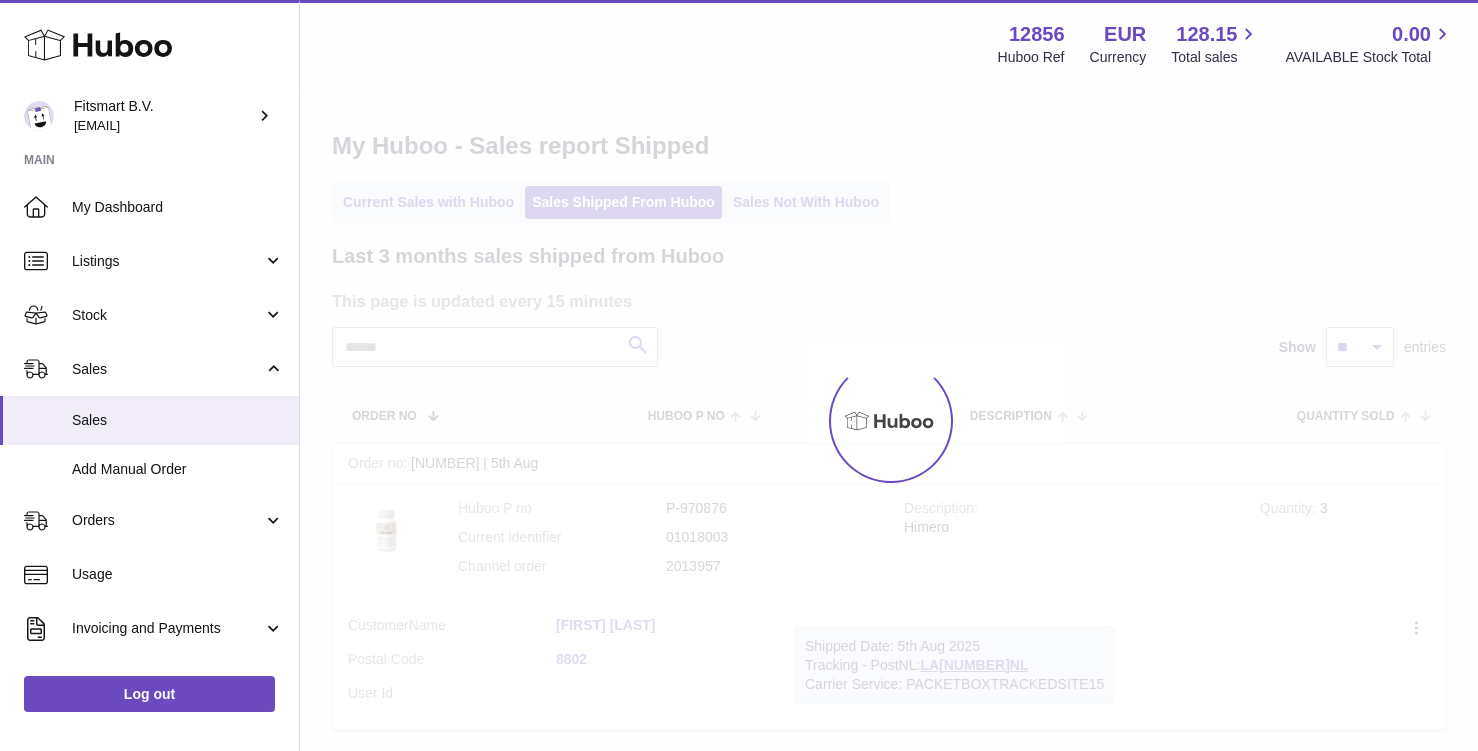 scroll, scrollTop: 0, scrollLeft: 0, axis: both 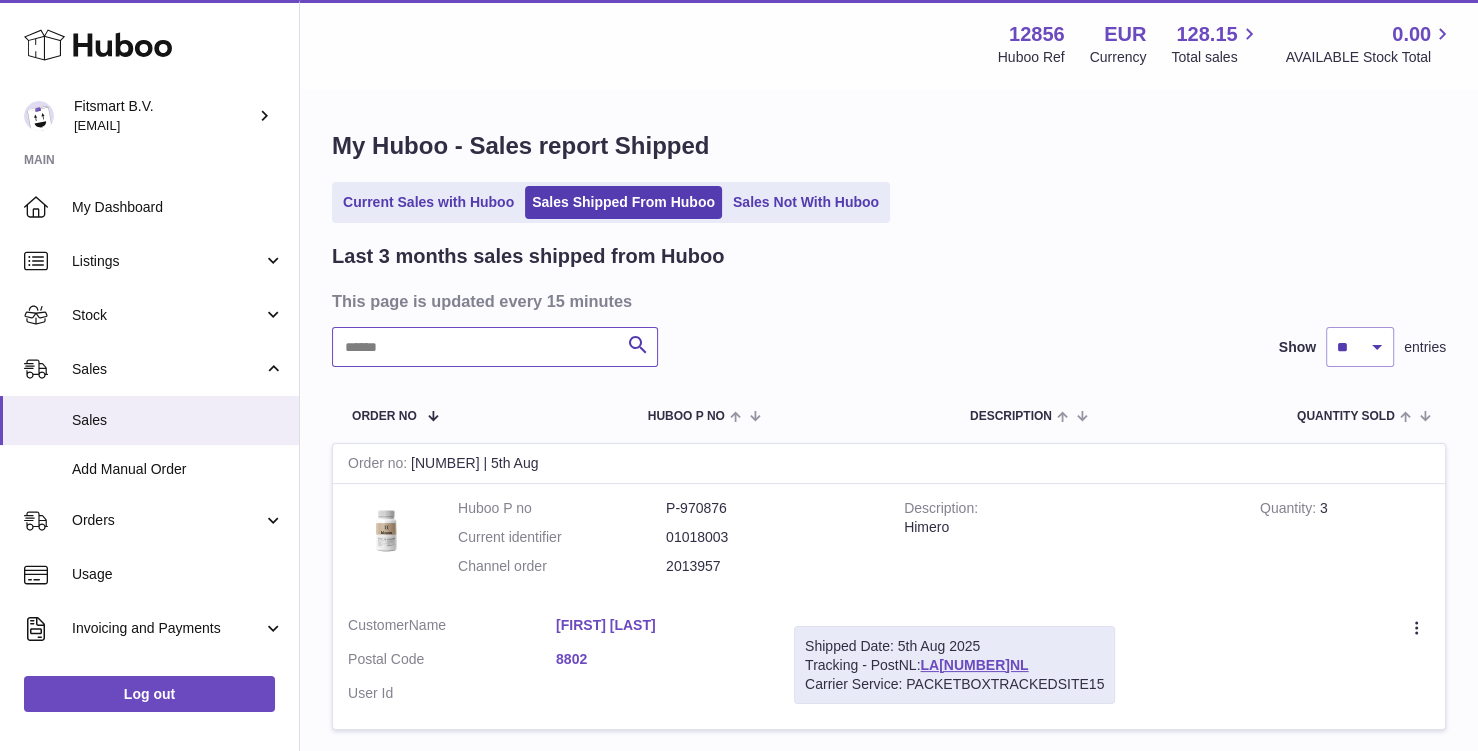 click at bounding box center [495, 347] 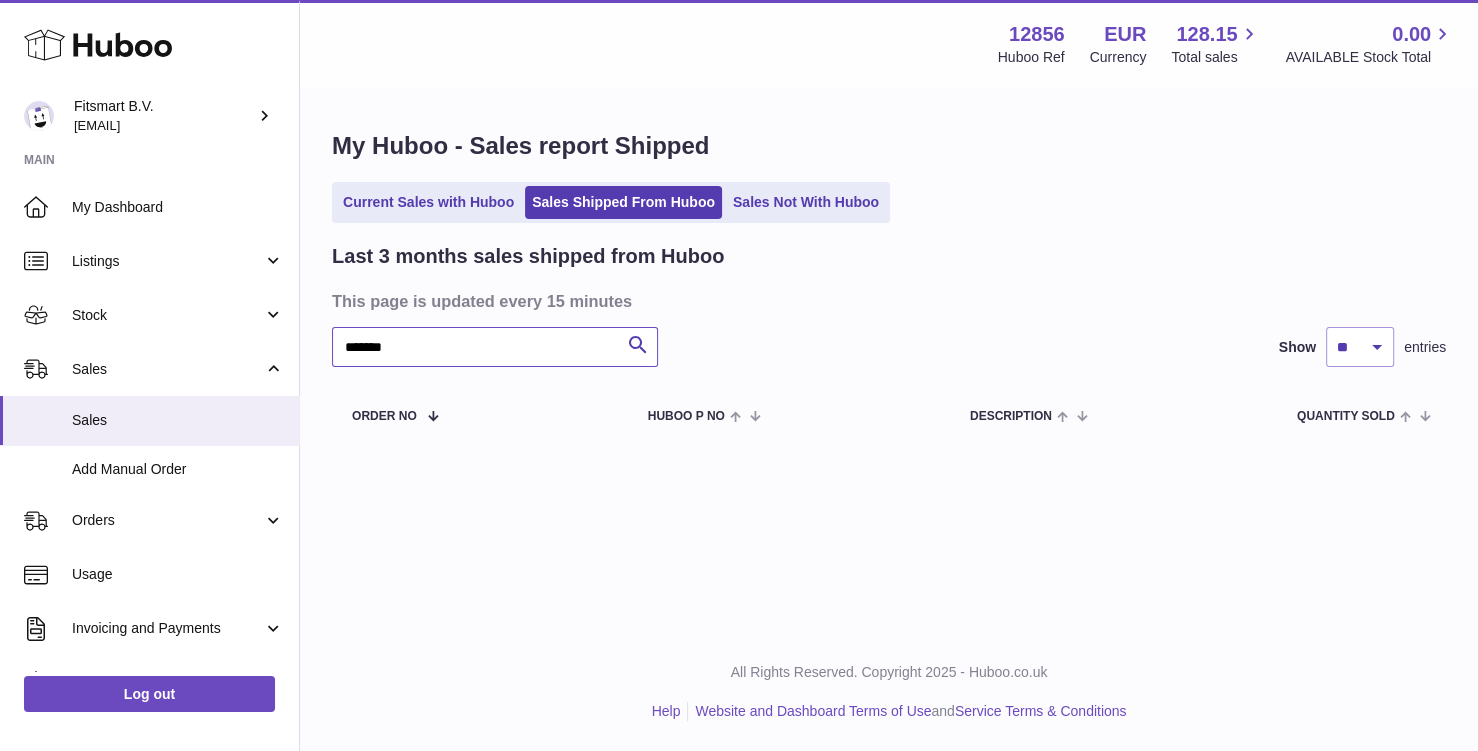 type on "*******" 